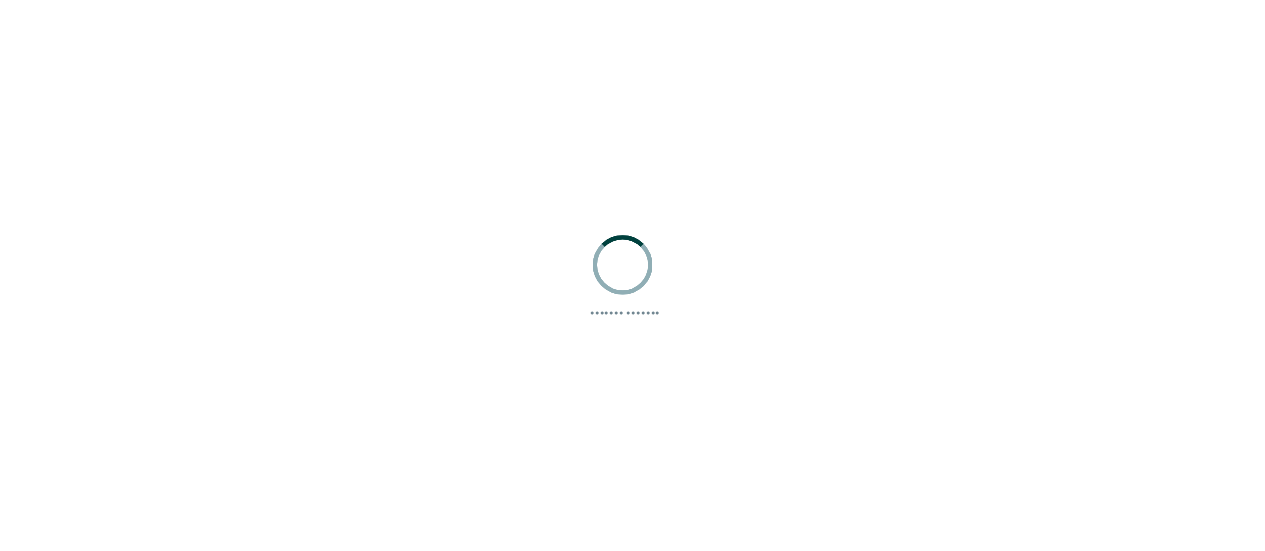 scroll, scrollTop: 0, scrollLeft: 0, axis: both 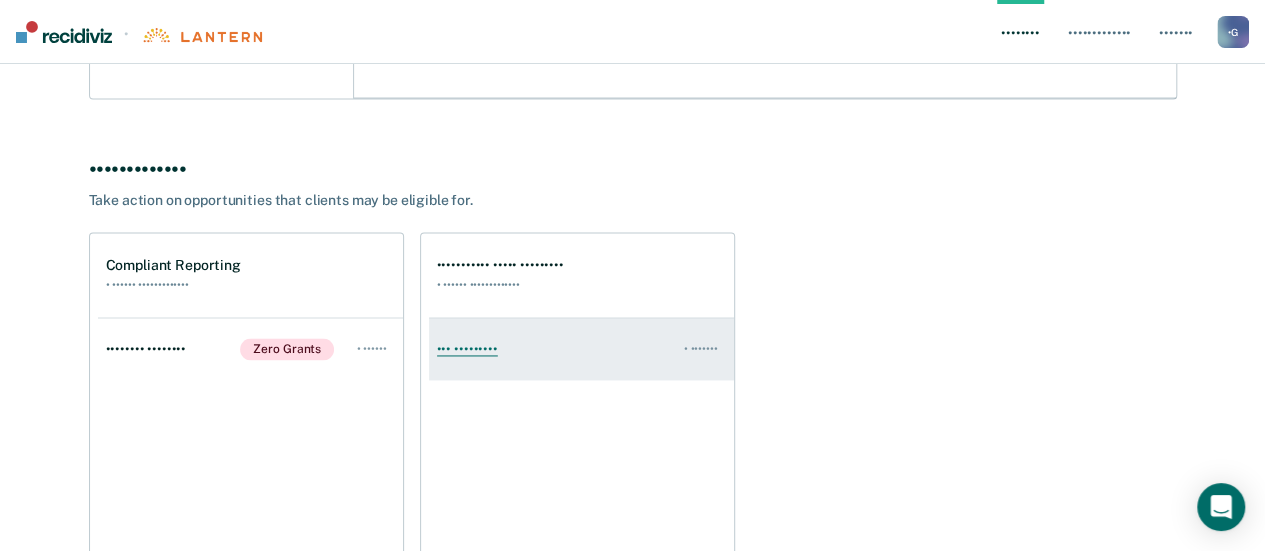click on "• •••••••" at bounding box center [701, 349] 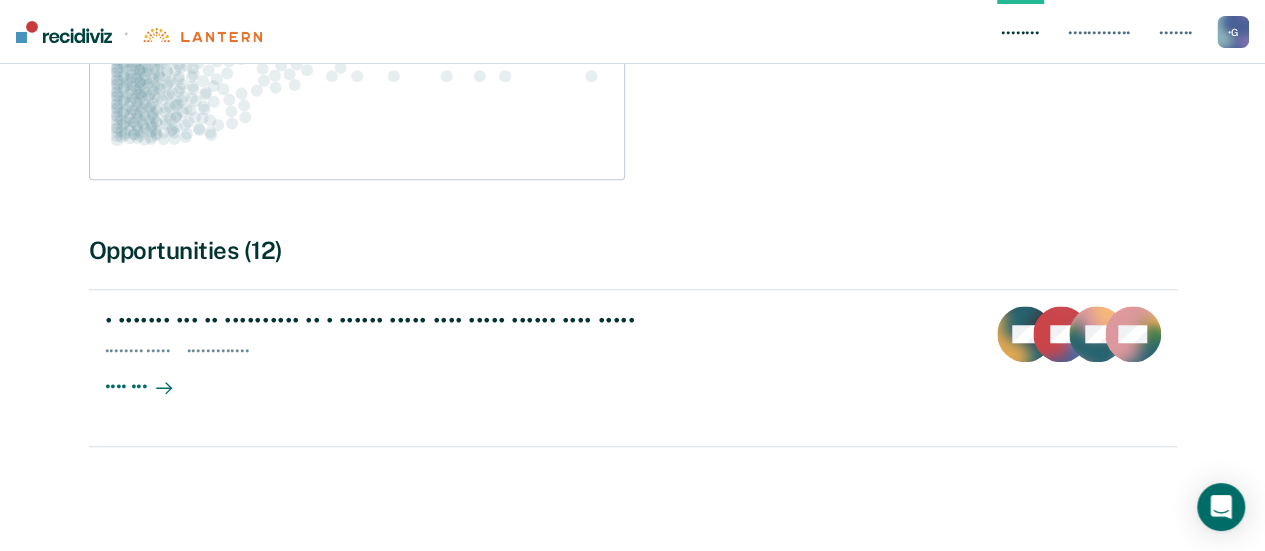 scroll, scrollTop: 743, scrollLeft: 0, axis: vertical 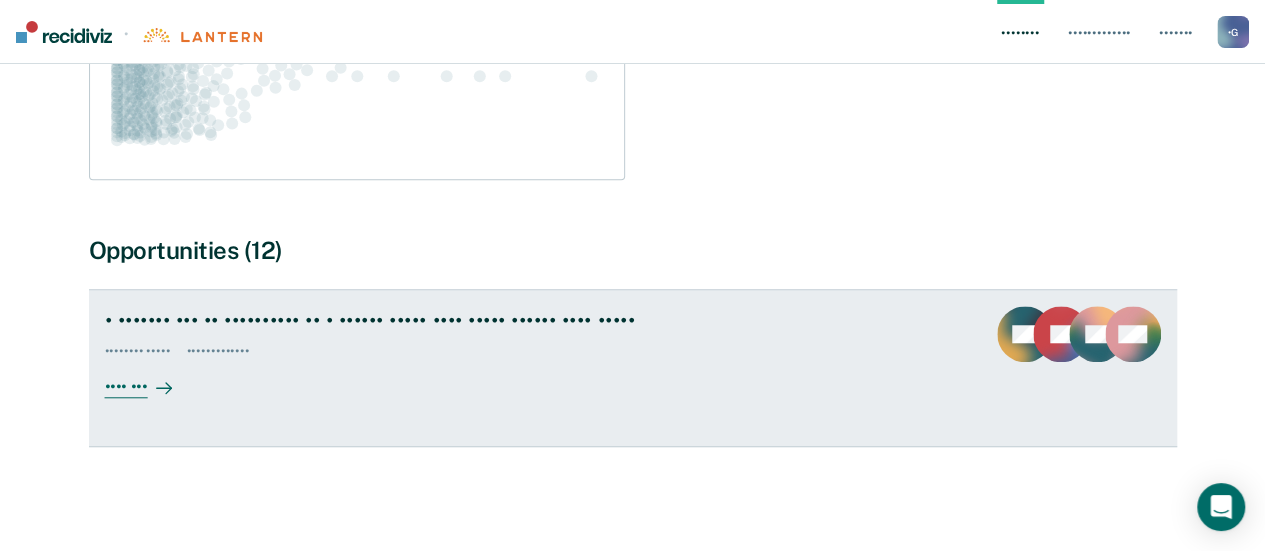 click on "•••• •••" at bounding box center (161, 379) 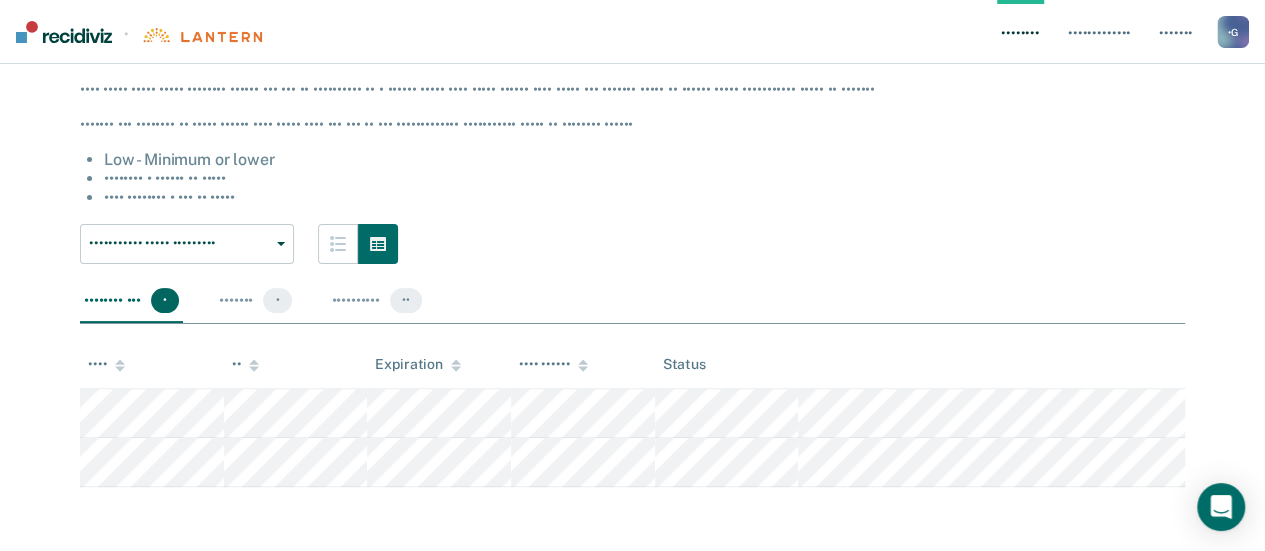 scroll, scrollTop: 132, scrollLeft: 0, axis: vertical 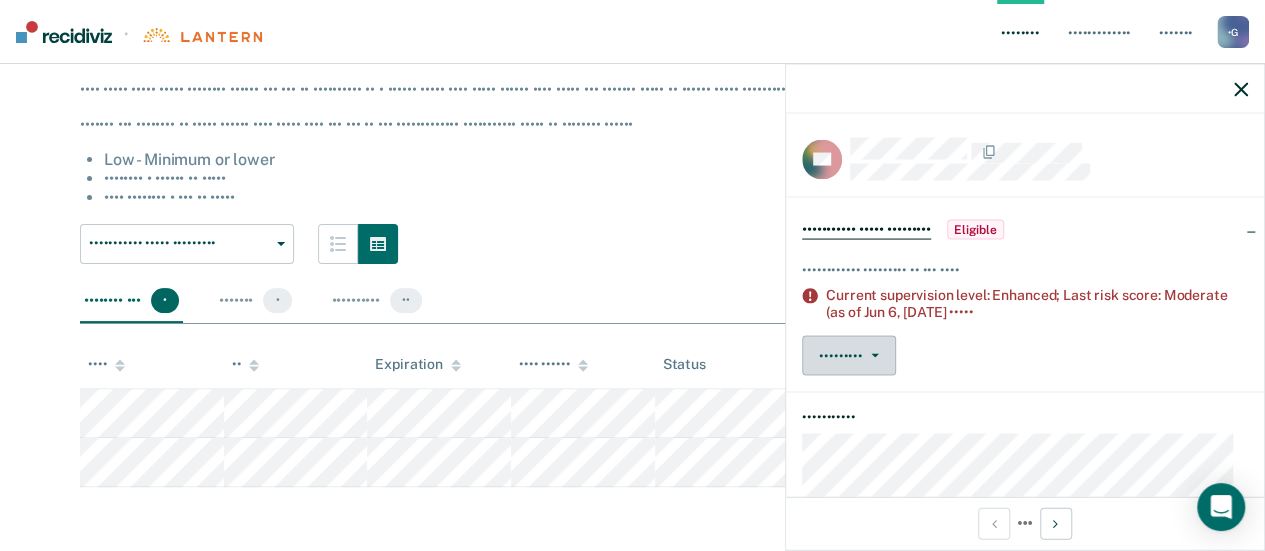 click on "•••••••••" at bounding box center (849, 356) 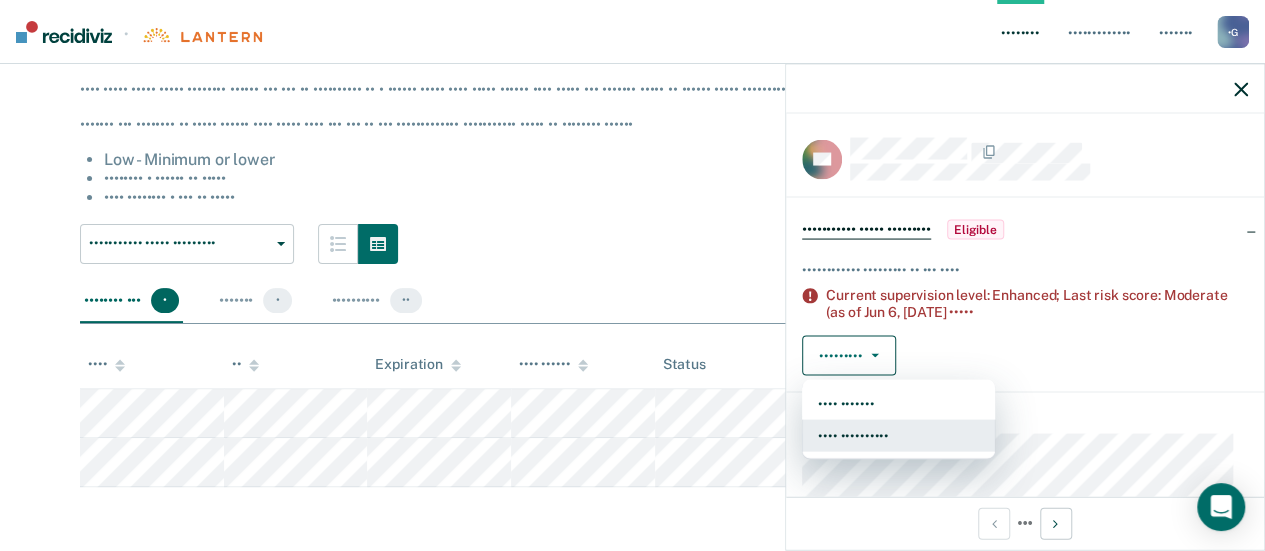 click on "•••• ••••••••••" at bounding box center (898, 436) 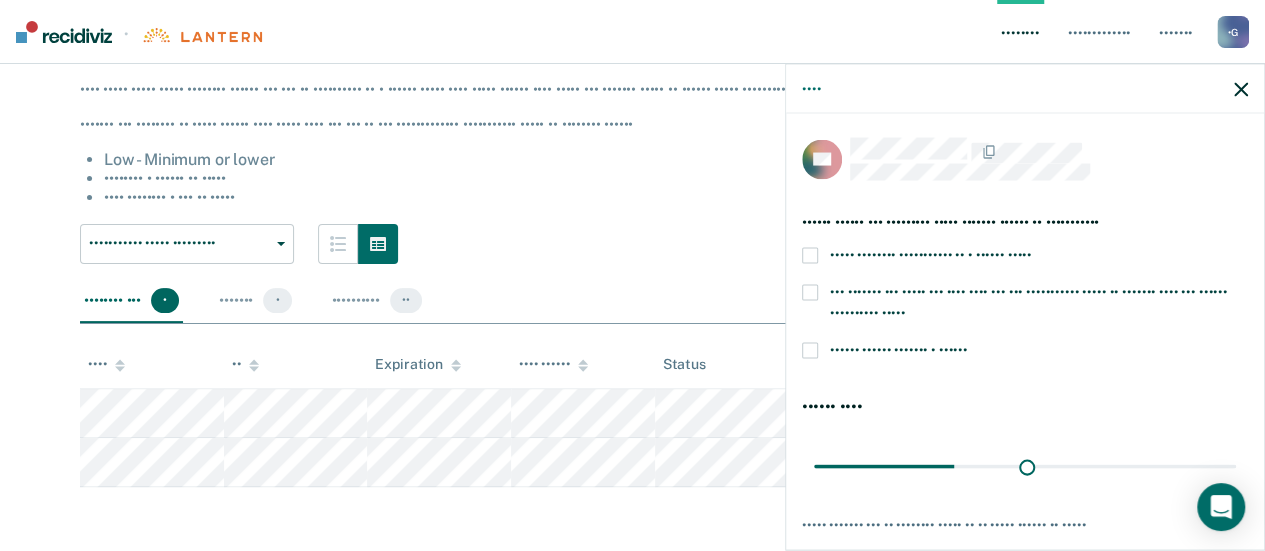 click at bounding box center [810, 256] 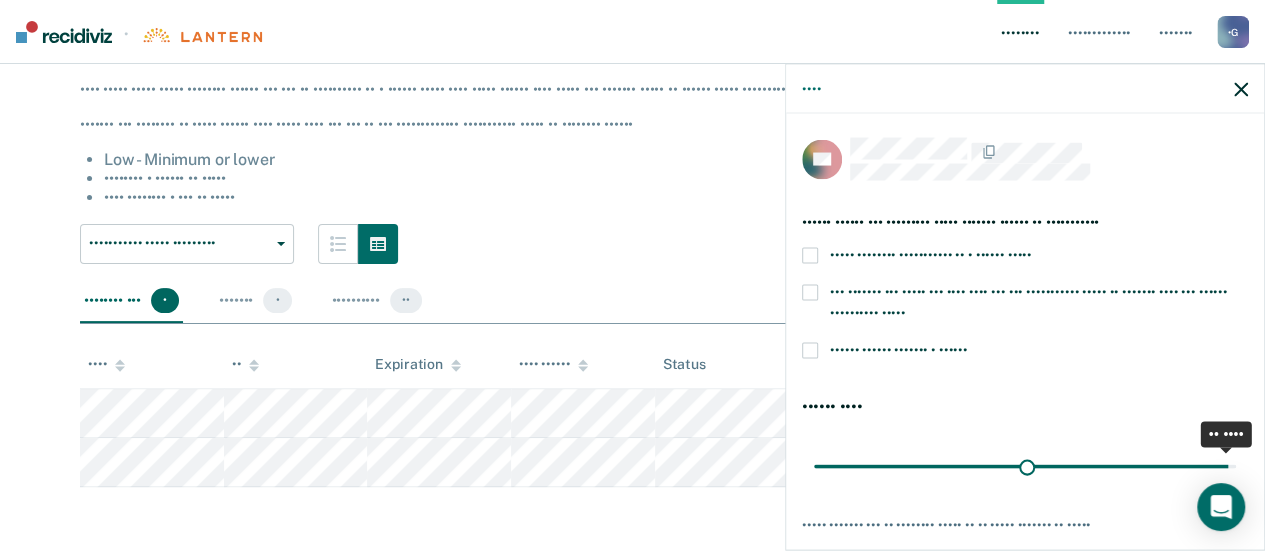 drag, startPoint x: 948, startPoint y: 481, endPoint x: 1279, endPoint y: 487, distance: 331.05438 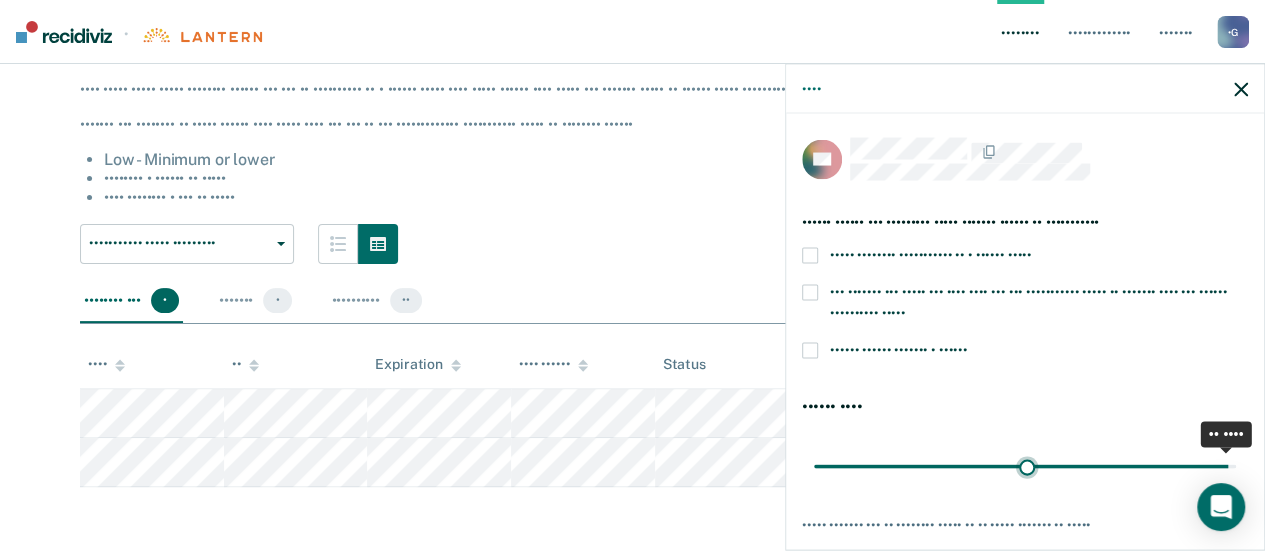 type on "••" 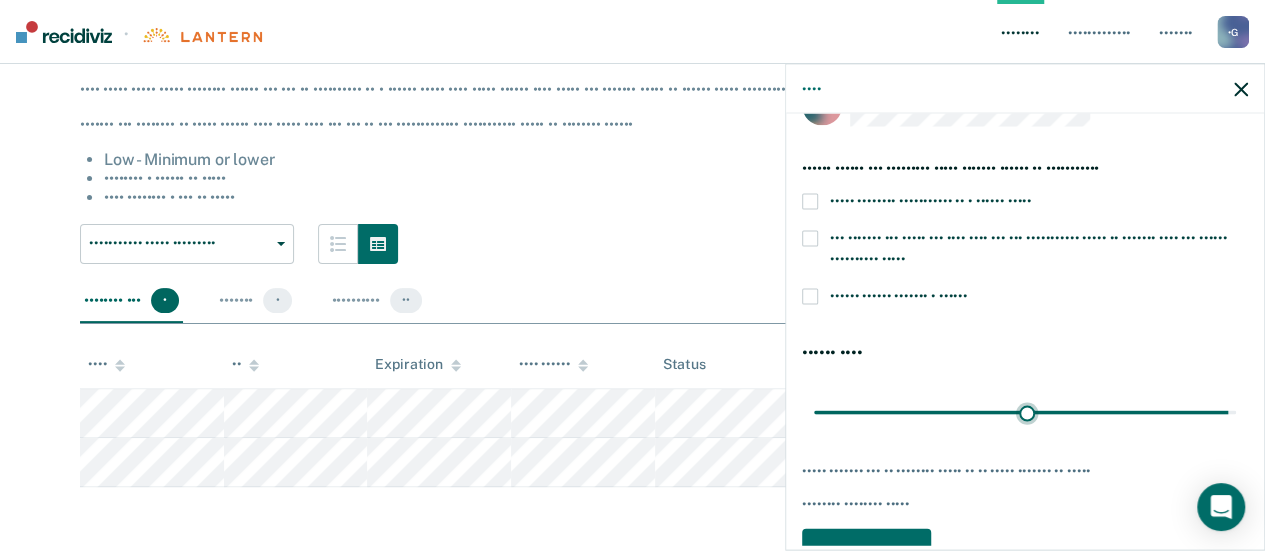 scroll, scrollTop: 128, scrollLeft: 0, axis: vertical 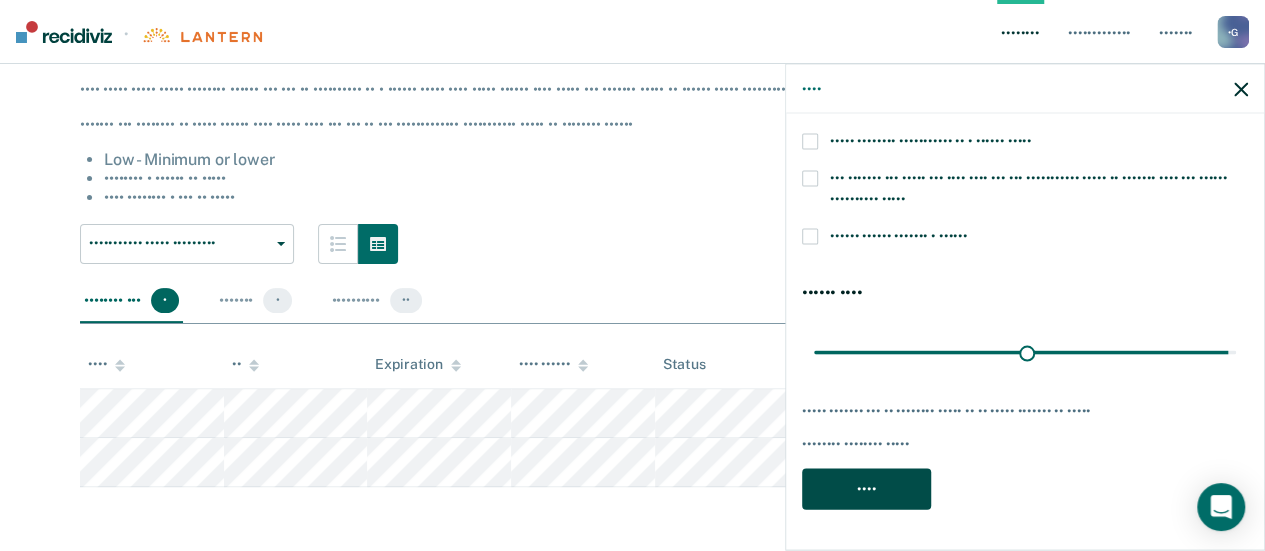 click on "••••" at bounding box center (866, 489) 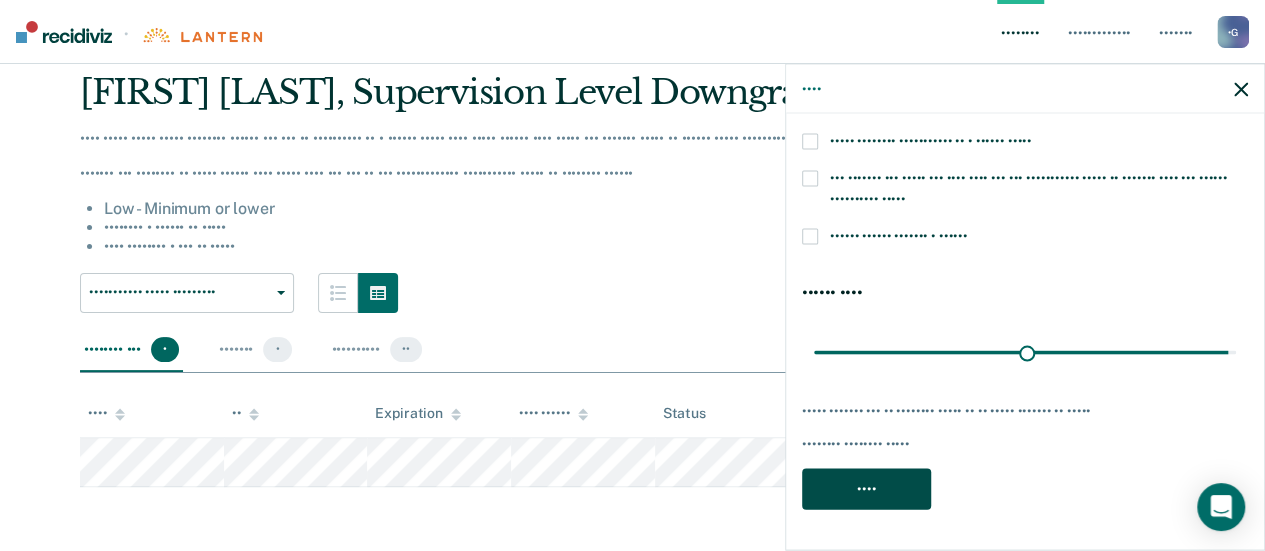 scroll, scrollTop: 84, scrollLeft: 0, axis: vertical 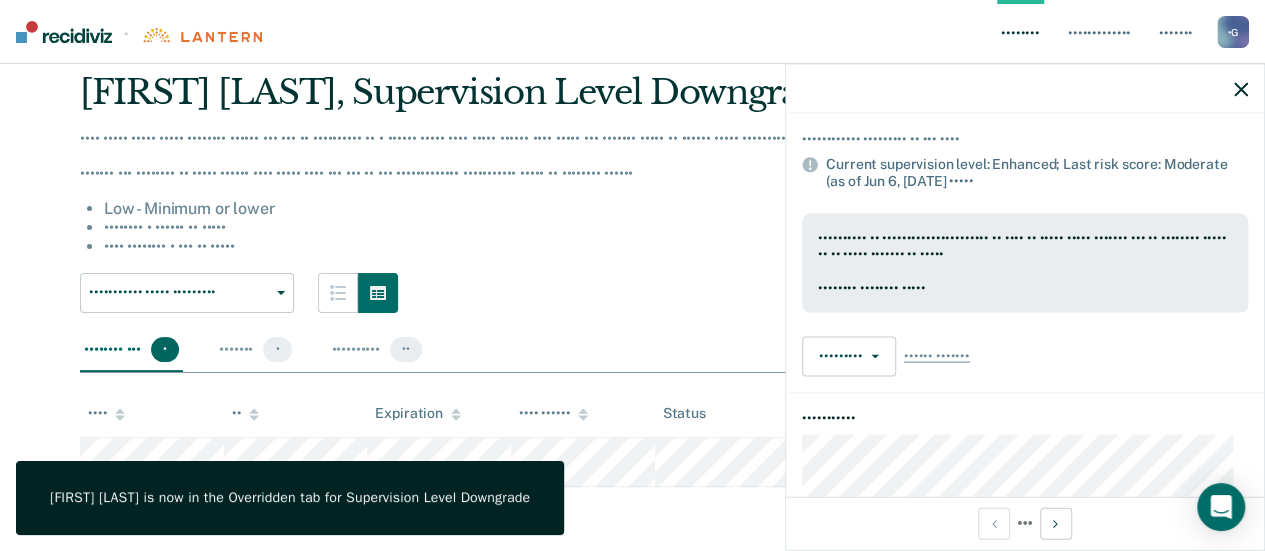 click on "••••• •••• •••••• ••••• •••••••• •••••••• ••• ••• •••••• ••••••• ••• • •••••• ••••••••••• ••• ••••••••• ••••• •••••• ••••••• •• •••••••• • • •••••••• ••••••••••••• •••••• • ••••••• ••••••• • • ••••••• ••• •• ••••• ••• ••• ••••••• ••••••• •••••••• • ••• ••••••••• ••••••• • ••••••••••• ••••• ••••••••• ••• •••••••••• ••••••••••• ••••• •••••••••   •••• ••••• ••••• ••••• •••••••• •••••• ••• ••• •• •••••••••• •• • •••••• ••••• •••• ••••• •••••• •••• ••••• ••• ••••••• ••••• •• •••••• ••••• ••••••••••• ••••• •• •••••••
••••••• ••• •••••••• •• ••••• •••••• •••• ••••• •••• ••• ••• •• ••• ••••••••••••• ••••••••••• ••••• •• •••••••• ••••••
••• • ••••••• •• •••••
•••••••• • •••••• •• •••••
•••• •••••••• • ••• •• •••••
••••••••••• ••••• ••••••••• ••••••••••• ••••• ••••••••• •••••••• ••• • ••••••• • •••••••••• •• •••• •• •••••••••• •••• •••••• •••••• ••••• ••••••• •• ••• •• ••• •••••••••• ••• ••• ••••••••••• ••••• •••••••••" at bounding box center (632, 210) 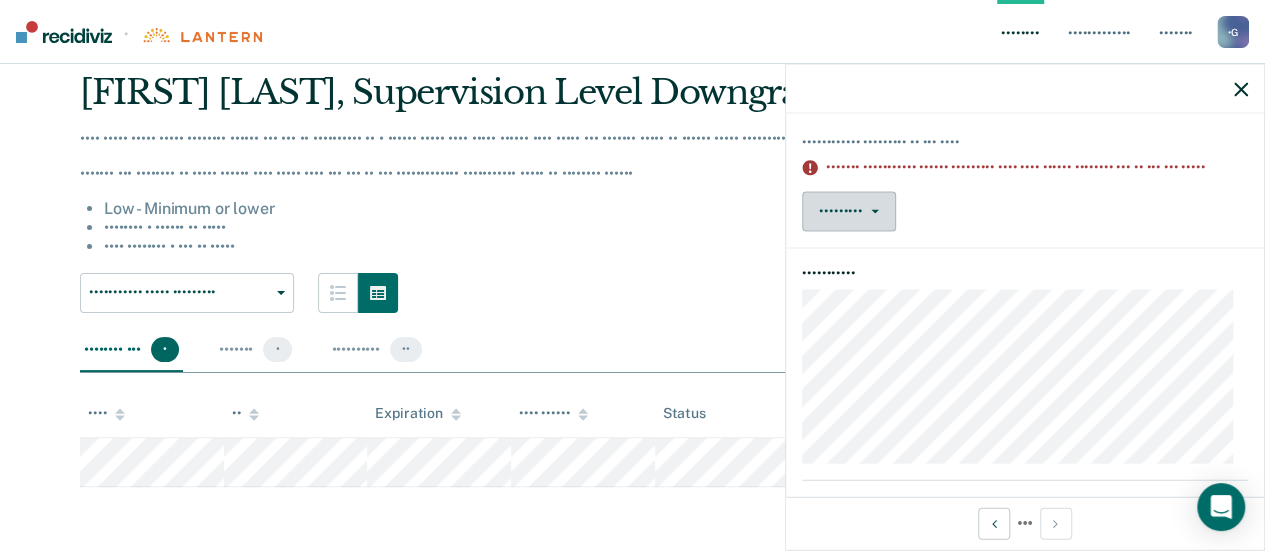 click on "•••••••••" at bounding box center [849, 211] 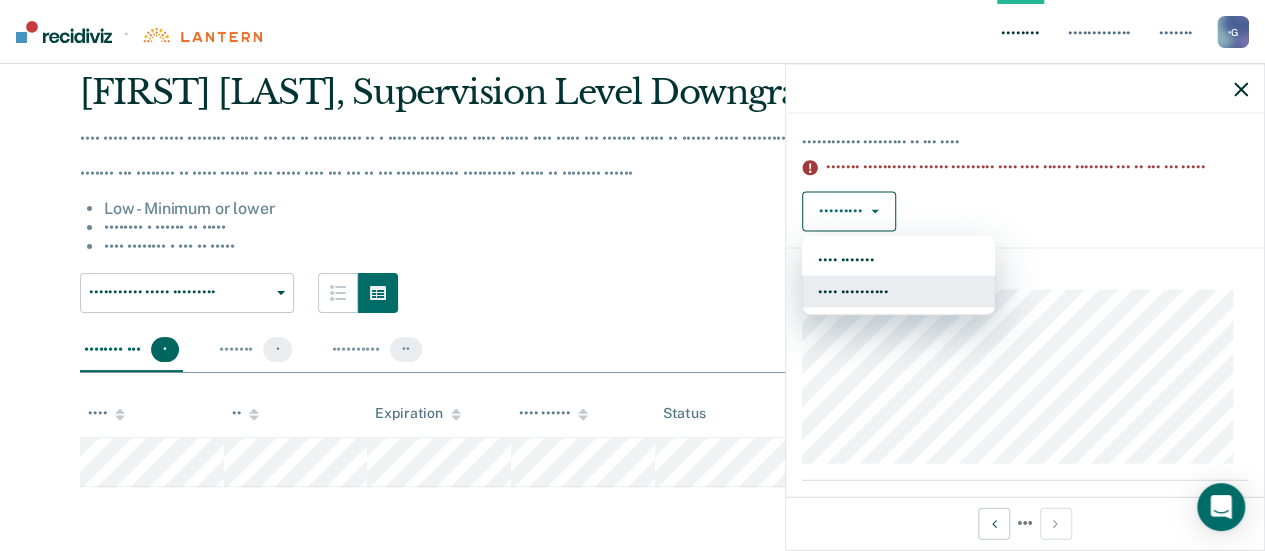 click on "•••• ••••••••••" at bounding box center (898, 291) 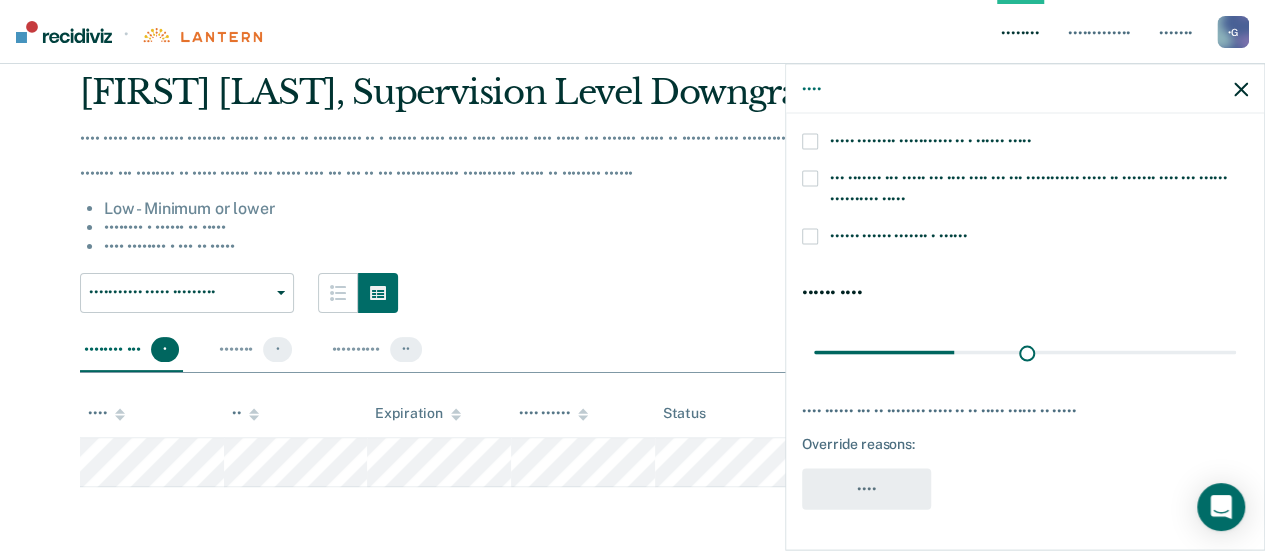 click at bounding box center [810, 142] 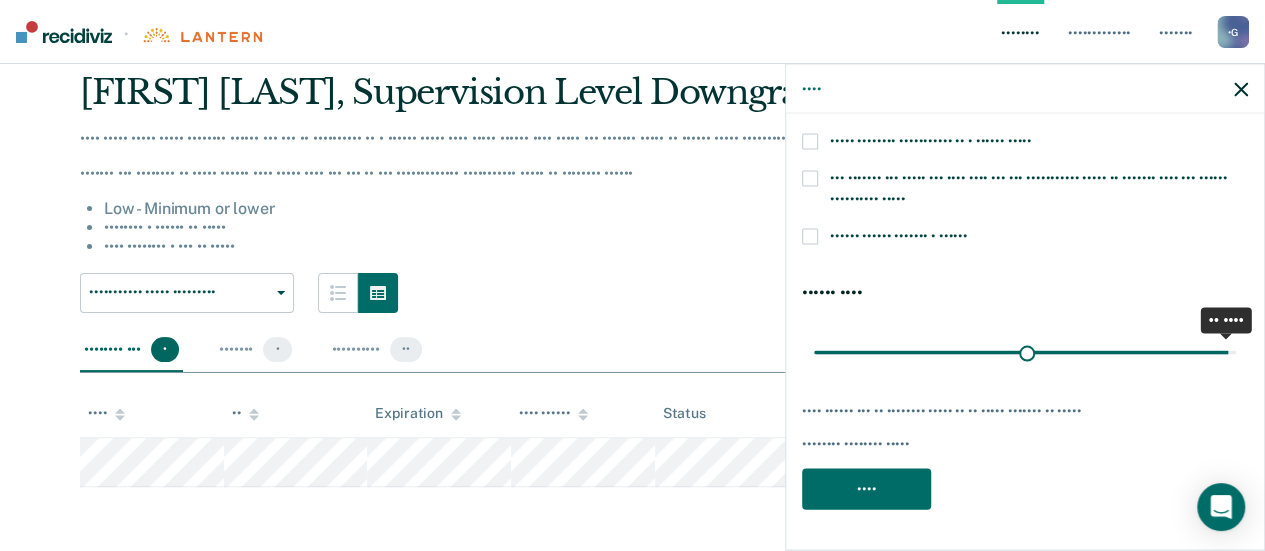 drag, startPoint x: 1011, startPoint y: 363, endPoint x: 1279, endPoint y: 366, distance: 268.01678 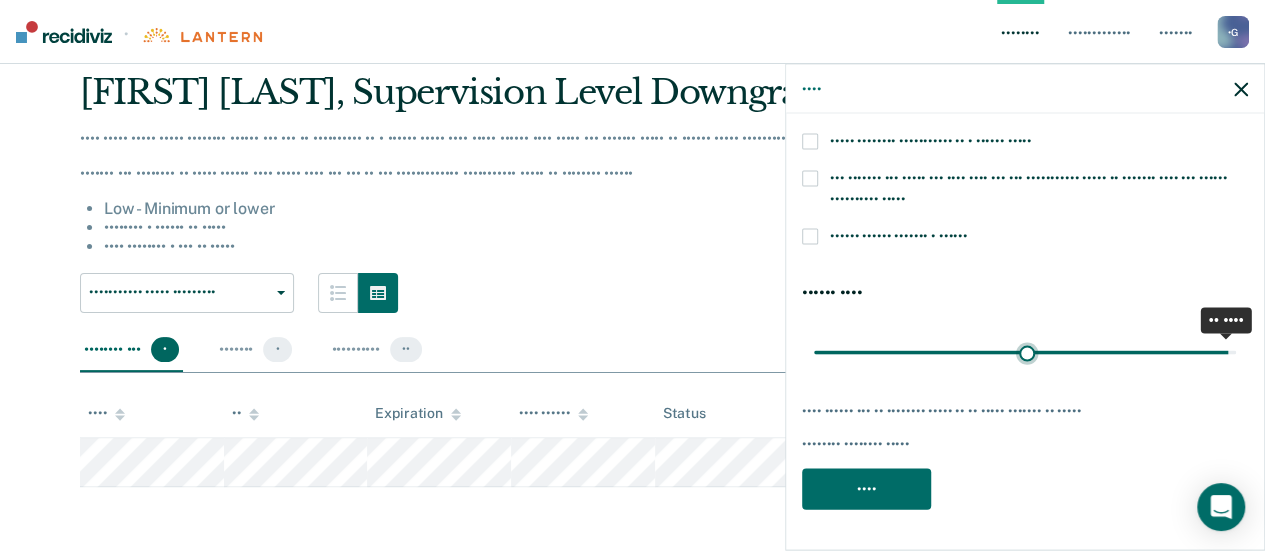 type on "••" 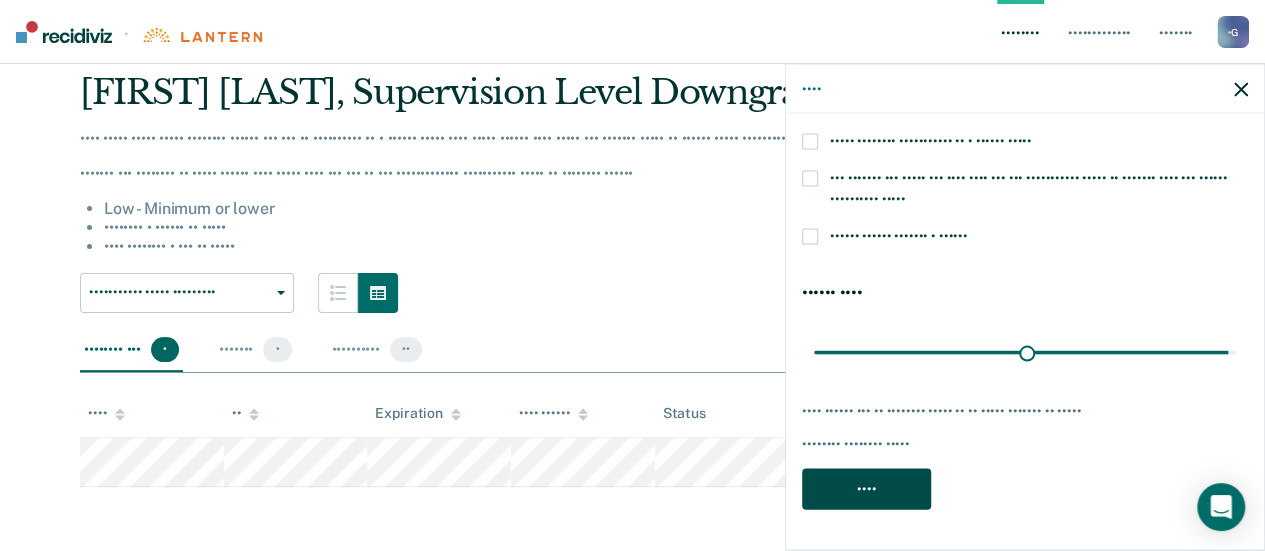 click on "••••" at bounding box center [866, 489] 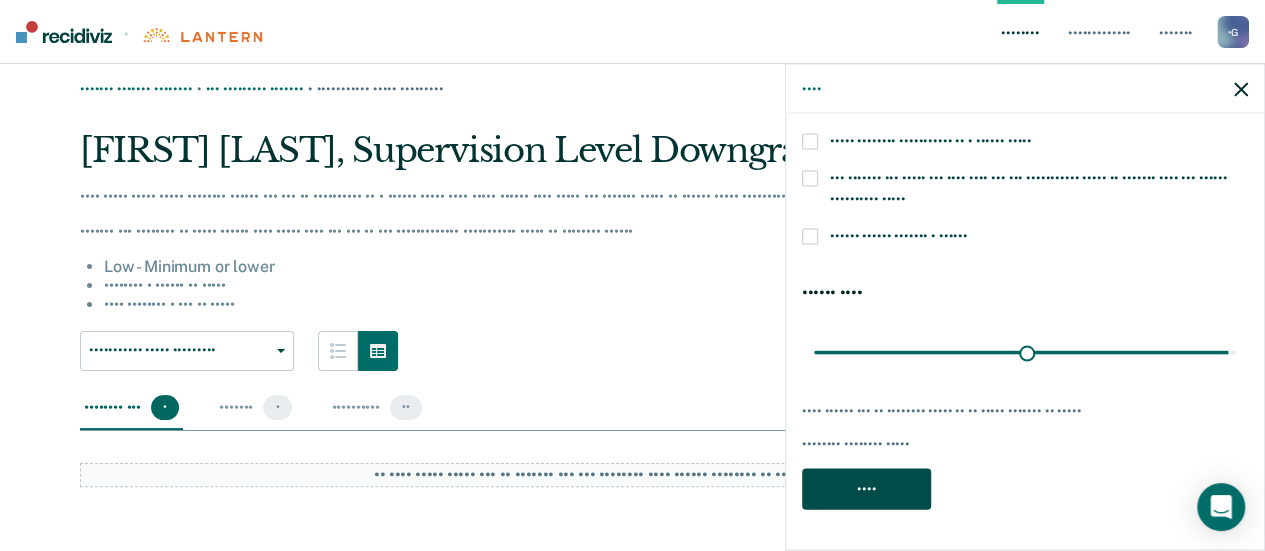 scroll, scrollTop: 46, scrollLeft: 0, axis: vertical 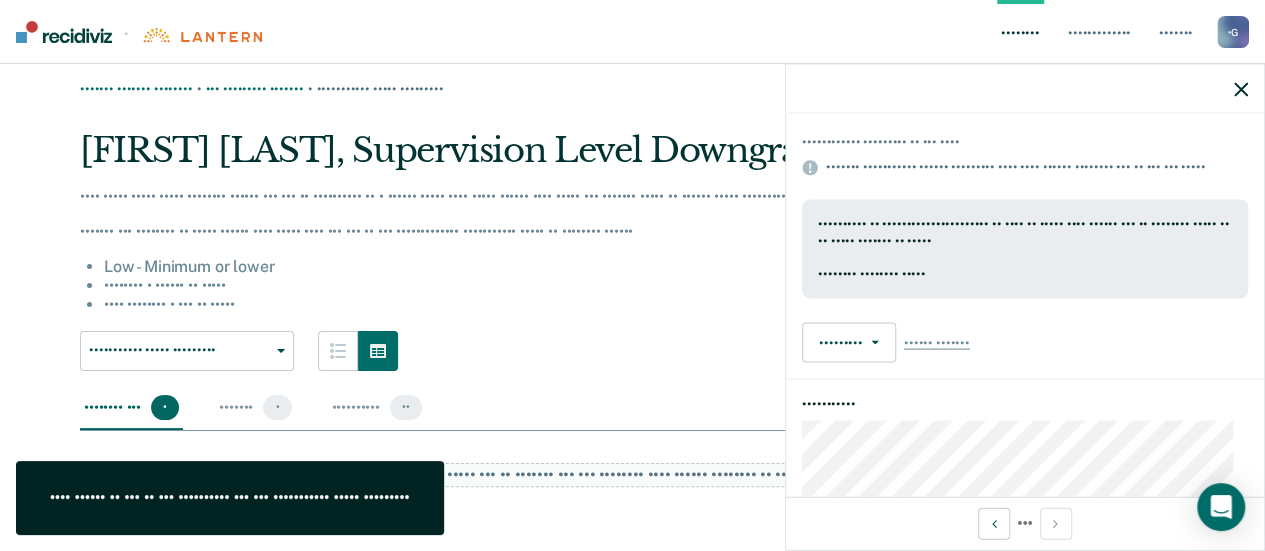 click at bounding box center (64, 32) 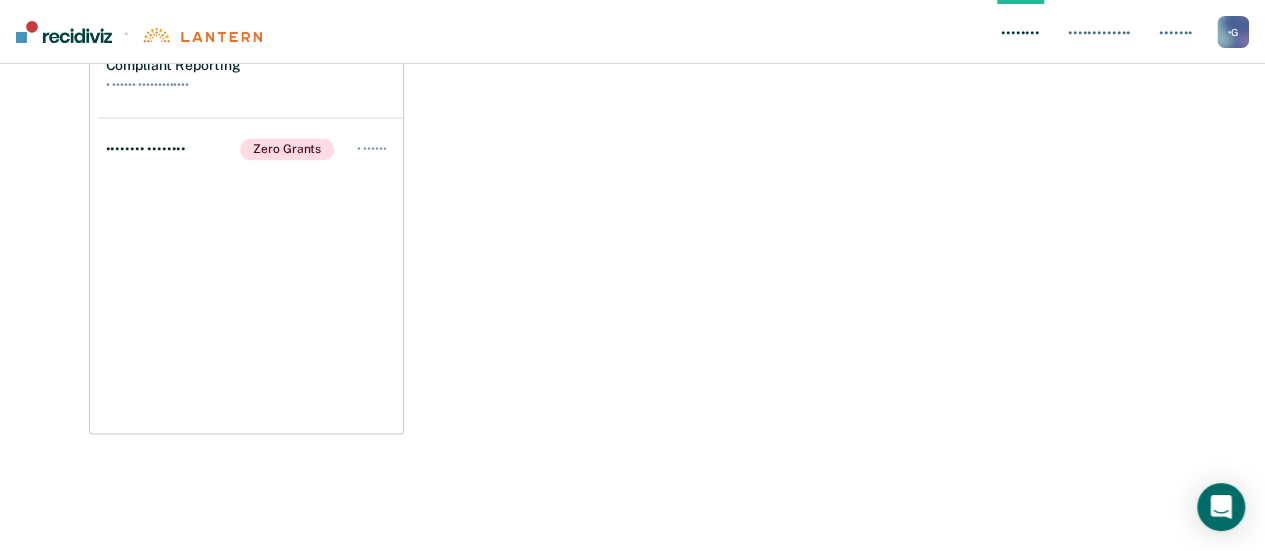 scroll, scrollTop: 1350, scrollLeft: 0, axis: vertical 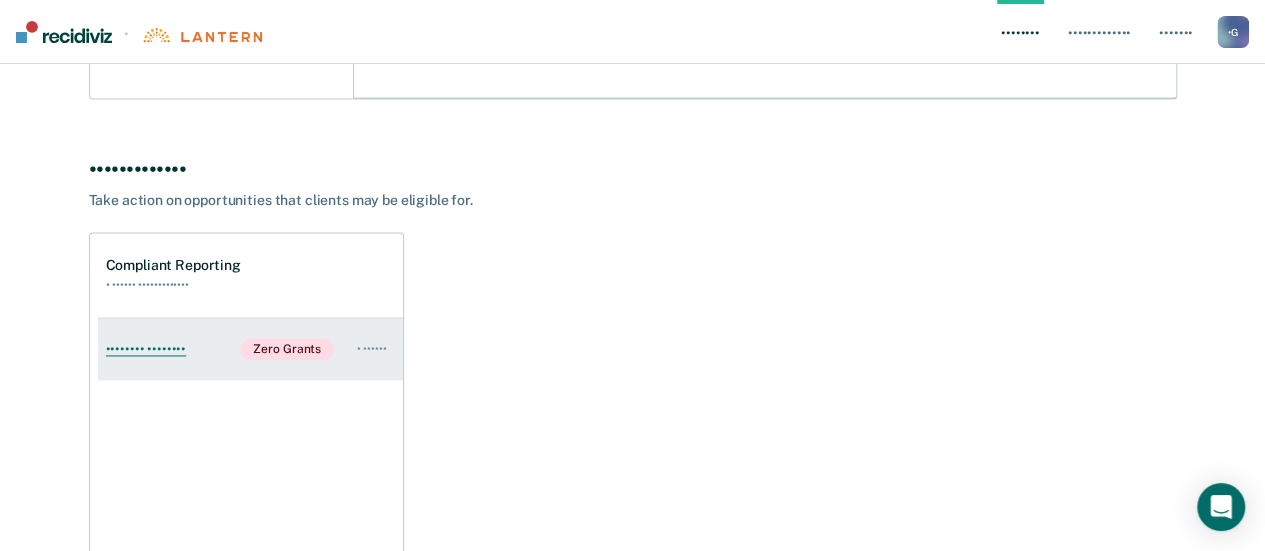 click on "•••••••• ••••••••" at bounding box center (150, 349) 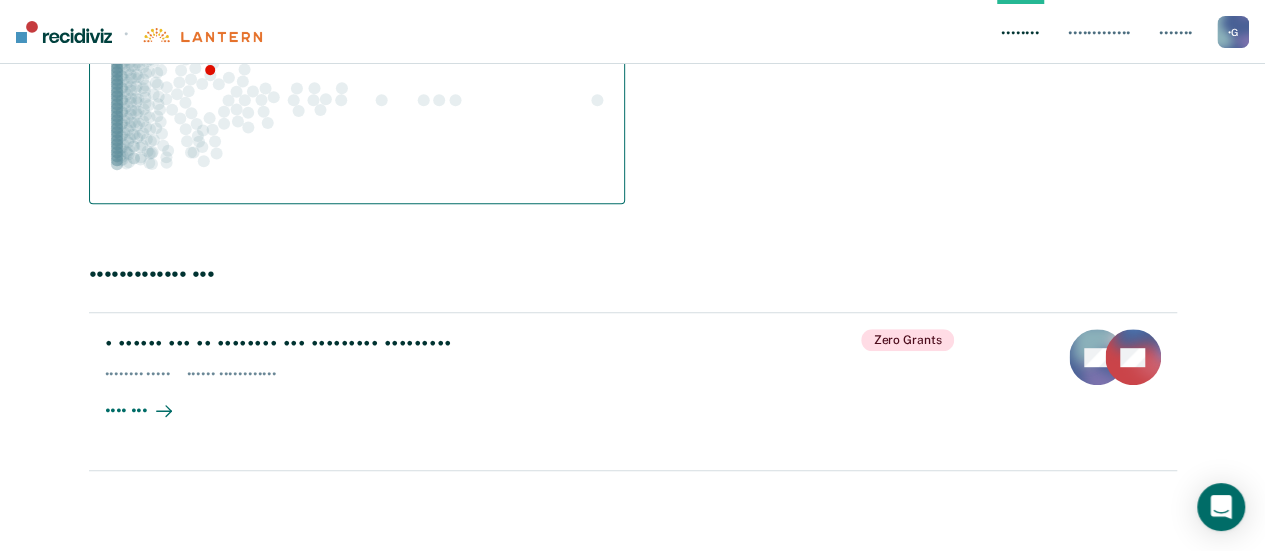 scroll, scrollTop: 422, scrollLeft: 0, axis: vertical 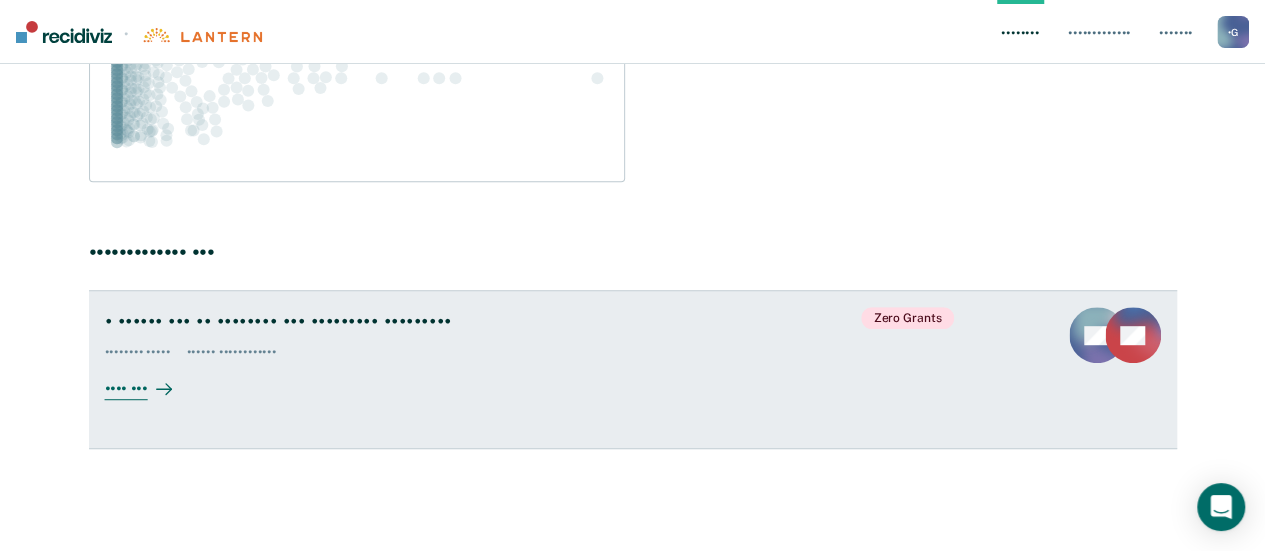 click on "•••• •••" at bounding box center [161, 380] 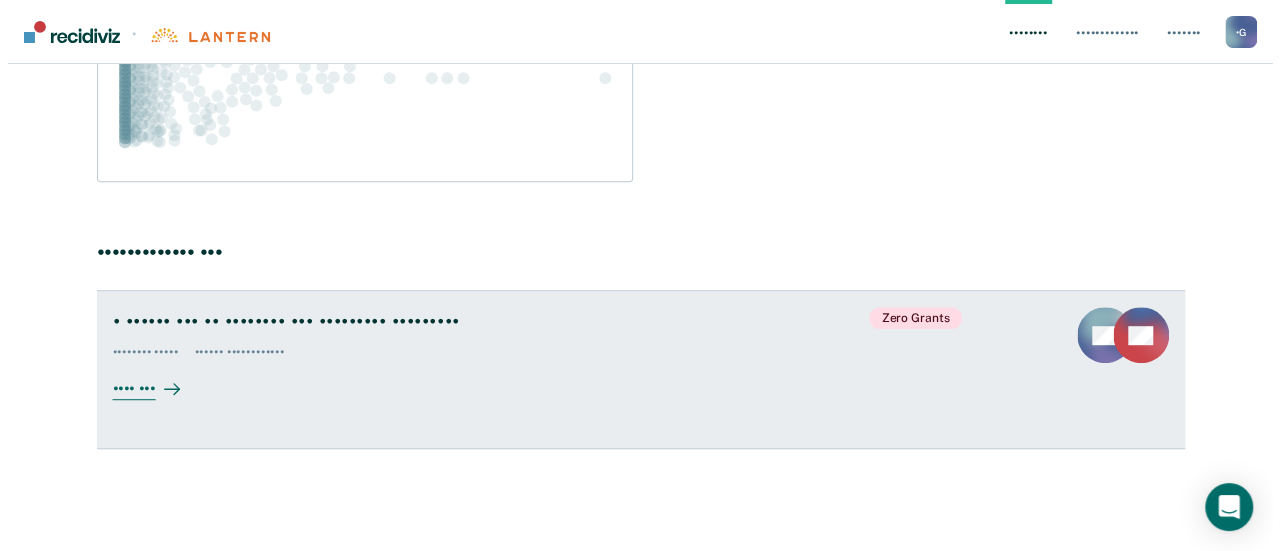 scroll, scrollTop: 0, scrollLeft: 0, axis: both 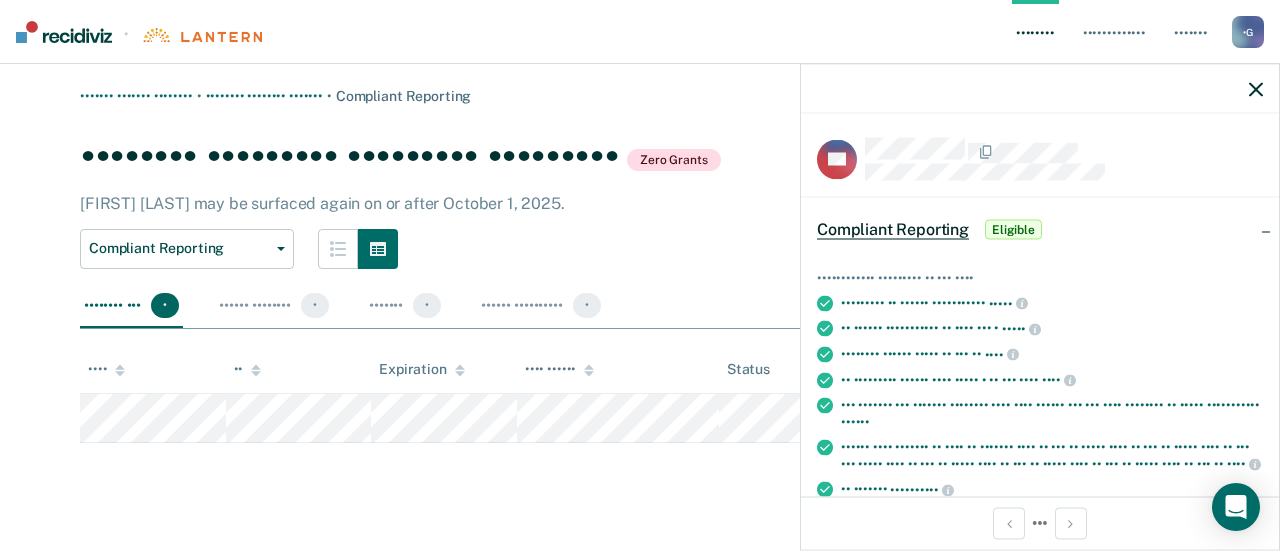 click on "••••••• ••••••• •••••••• • •••••••• •••••••• ••••••• • ••••••••• ••••••••• •••••••• ••••••••• ••••••••• •••••••••   •••• •••••• ••••••••• ••••••••• •• • ••••• •• ••••••••••• •••• •••• •• ••••••••••• ••••• ••••••••••• ••••••• •••••• •••• ••••••••• ••••••• •••••••••••• ••••••••• •••••• ••• ••••• •••••••• ••••••• ••• ••••••••• ••••••••• ••••• ••• •••••••••• •••••••••• ••••••••• ••••••••• ••••••••• ••••••••• •••••••• ••• • •••••• •••••••• • ••••••• • •••••• •••••••••• •
•• •••• •• • ••••••••• ••••• ••••• ••• ••••• ••••
••••• ••••••••• ••• ••• ••••• •••• •• •••• ••• •••••
••••• ••••• ••••• •• •••• ••• •••• •• ••• ••• ••••••••• •• ••••• •••••• •• •••••••
•••• •• •••••••••• •••• •••••• ••••••" at bounding box center [640, 287] 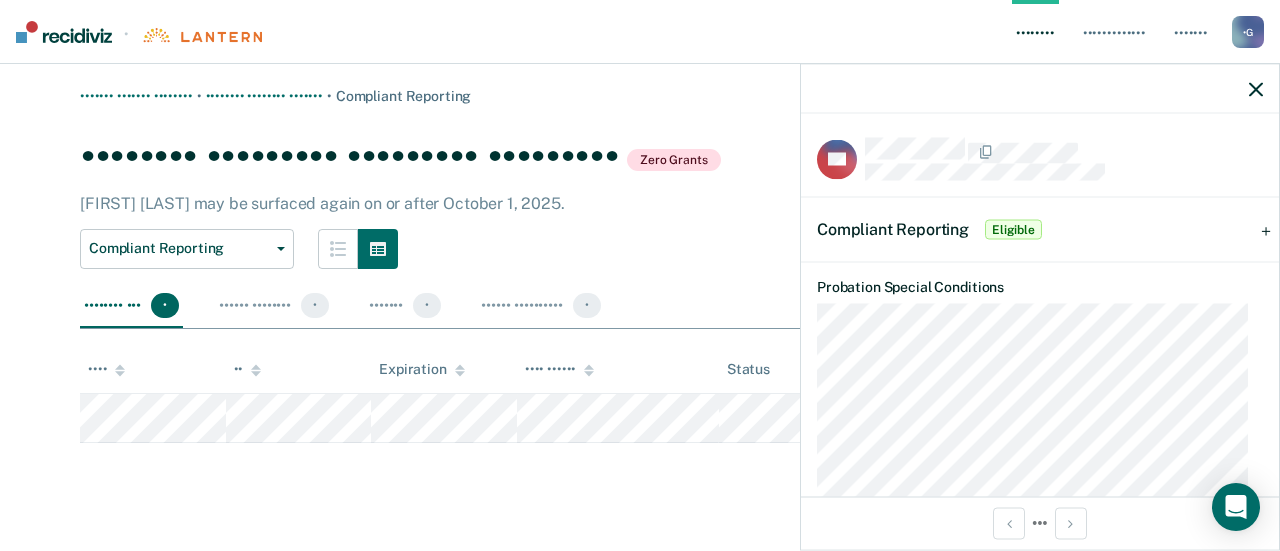 click on "••••••••• ••••••••• ••••••••" at bounding box center [1040, 230] 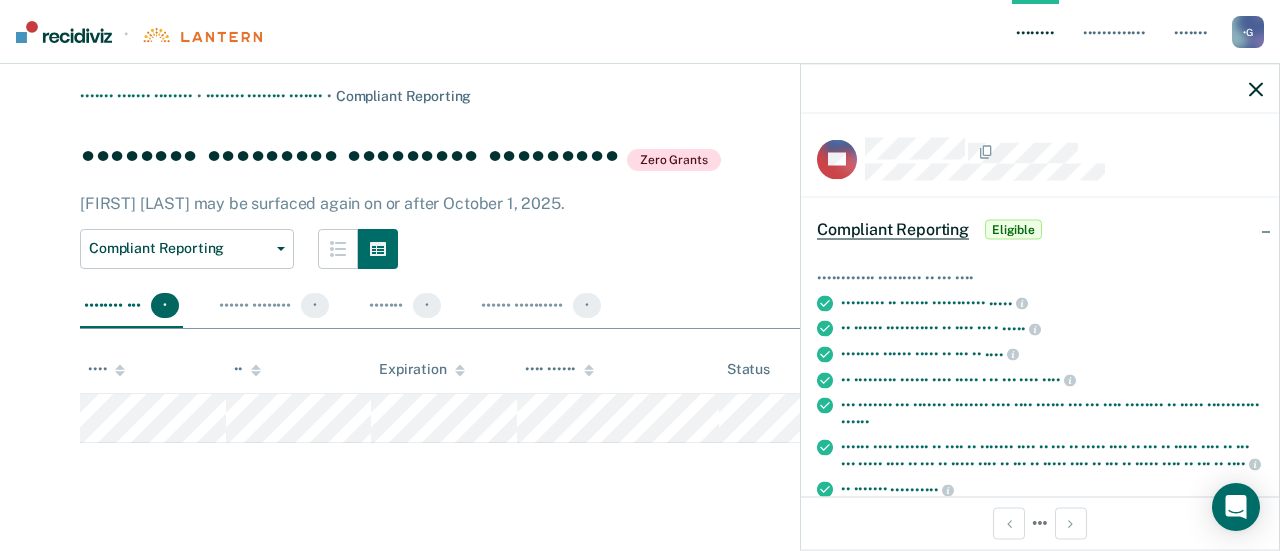 click on "••••••••• ••••••••• ••••••••" at bounding box center [1040, 230] 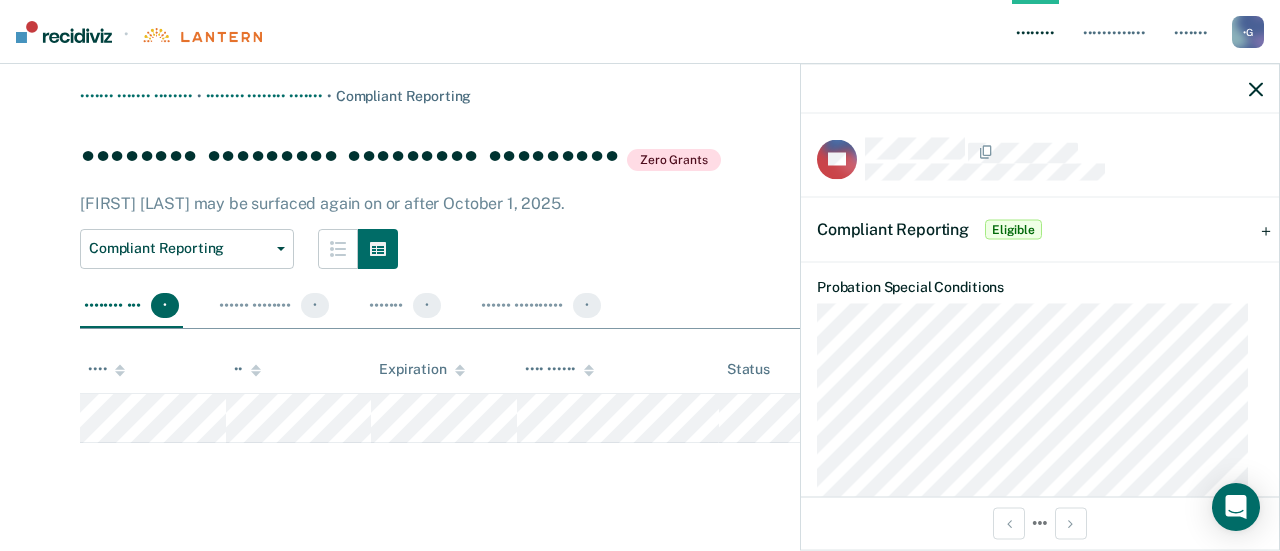 click at bounding box center (1256, 89) 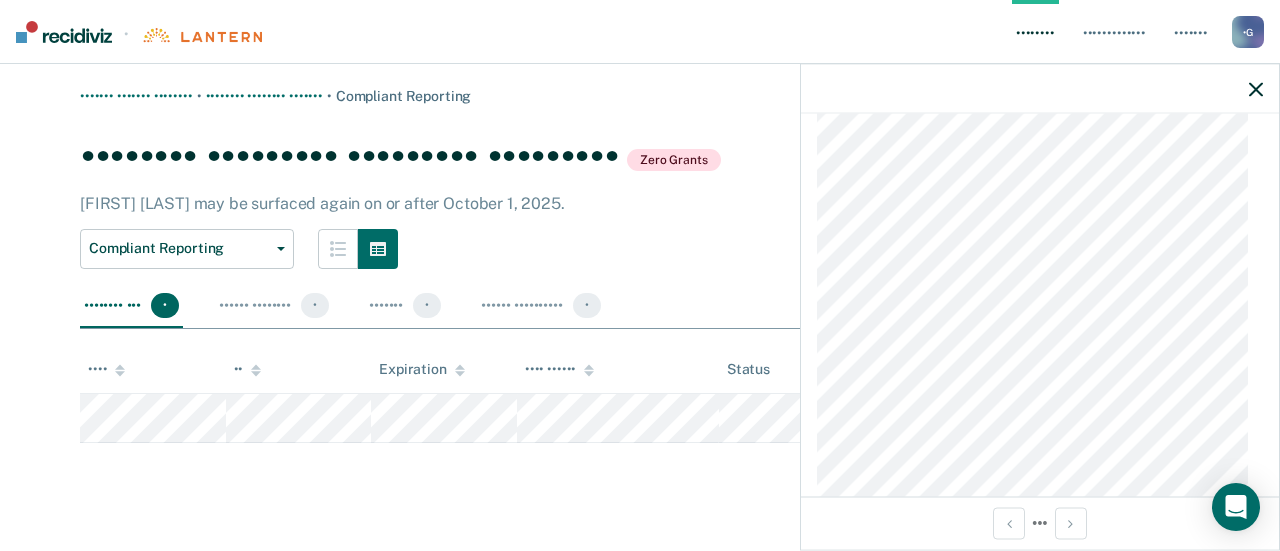 scroll, scrollTop: 700, scrollLeft: 0, axis: vertical 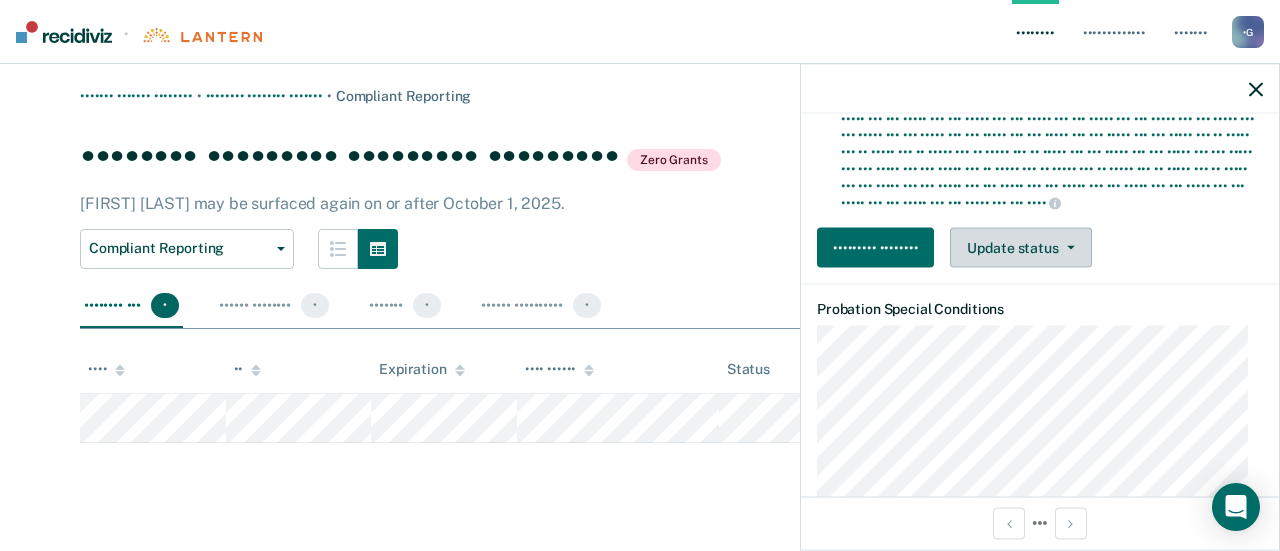 click on "Update status" at bounding box center [1020, 248] 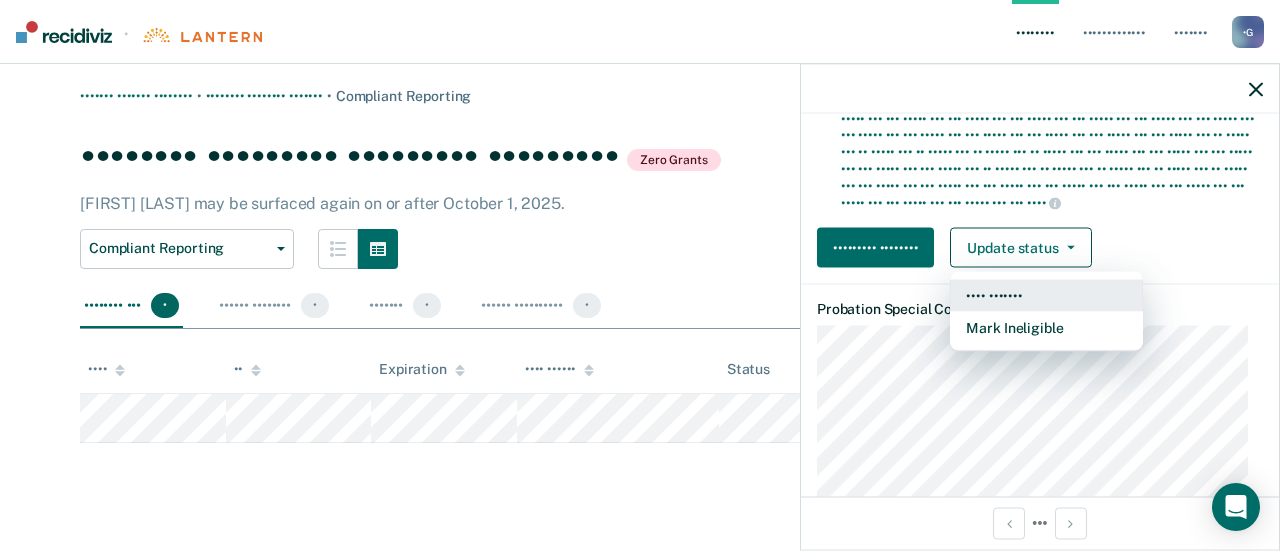scroll, scrollTop: 900, scrollLeft: 0, axis: vertical 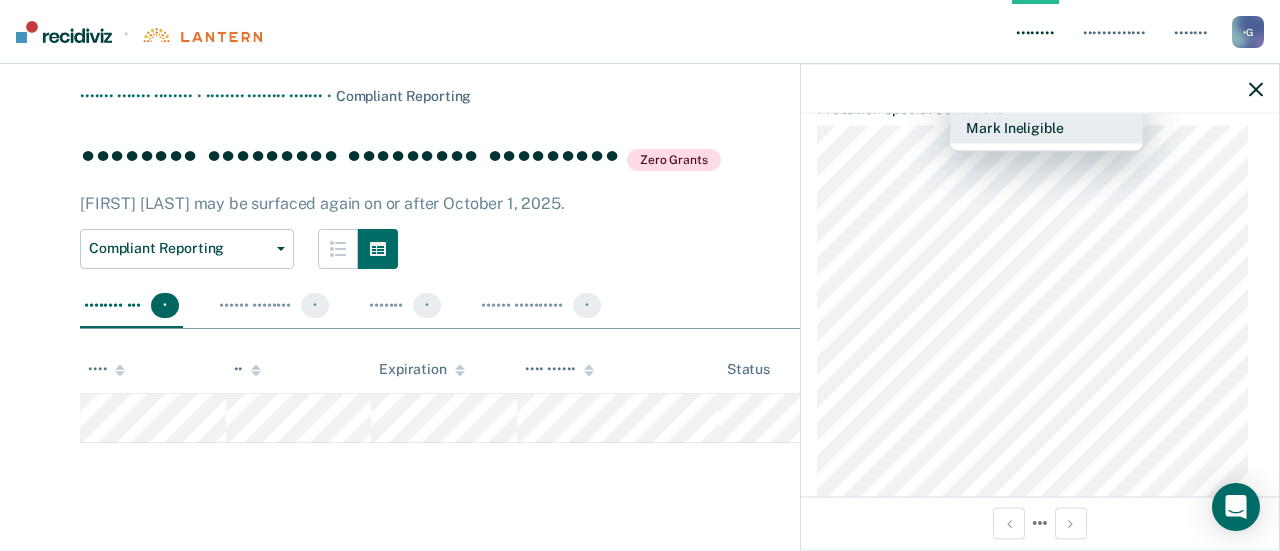 click on "Mark Ineligible" at bounding box center [1046, 128] 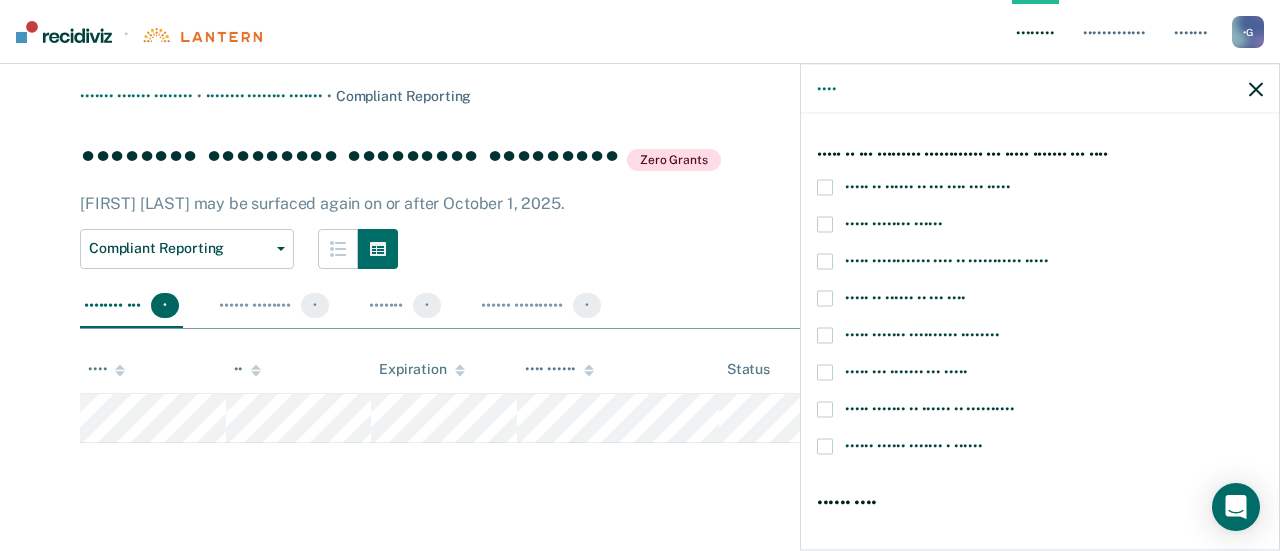 scroll, scrollTop: 100, scrollLeft: 0, axis: vertical 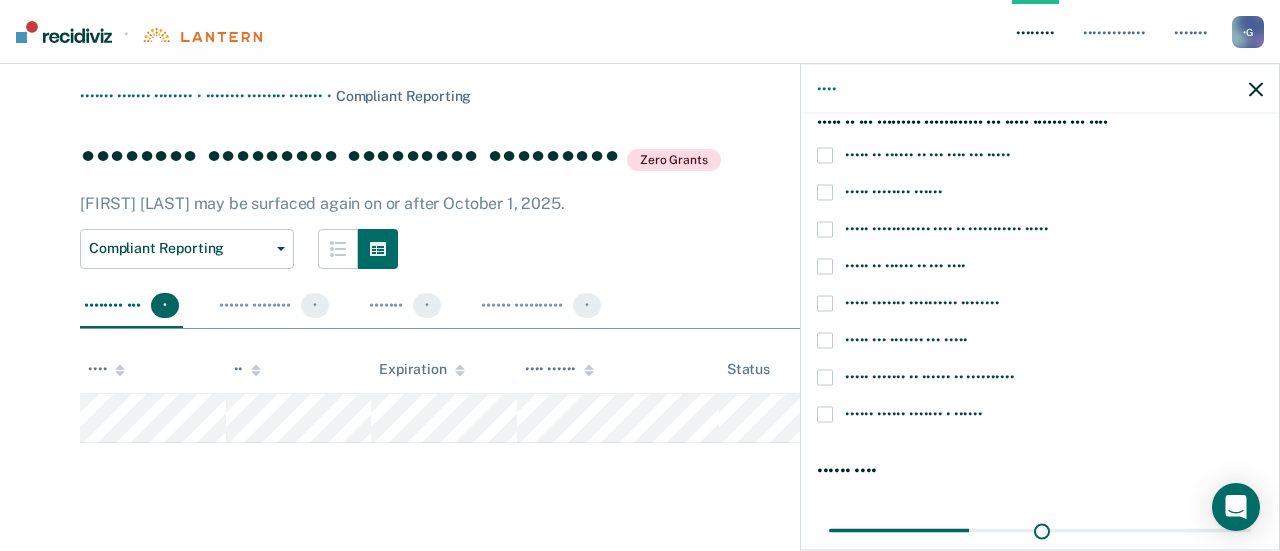 click at bounding box center (825, 341) 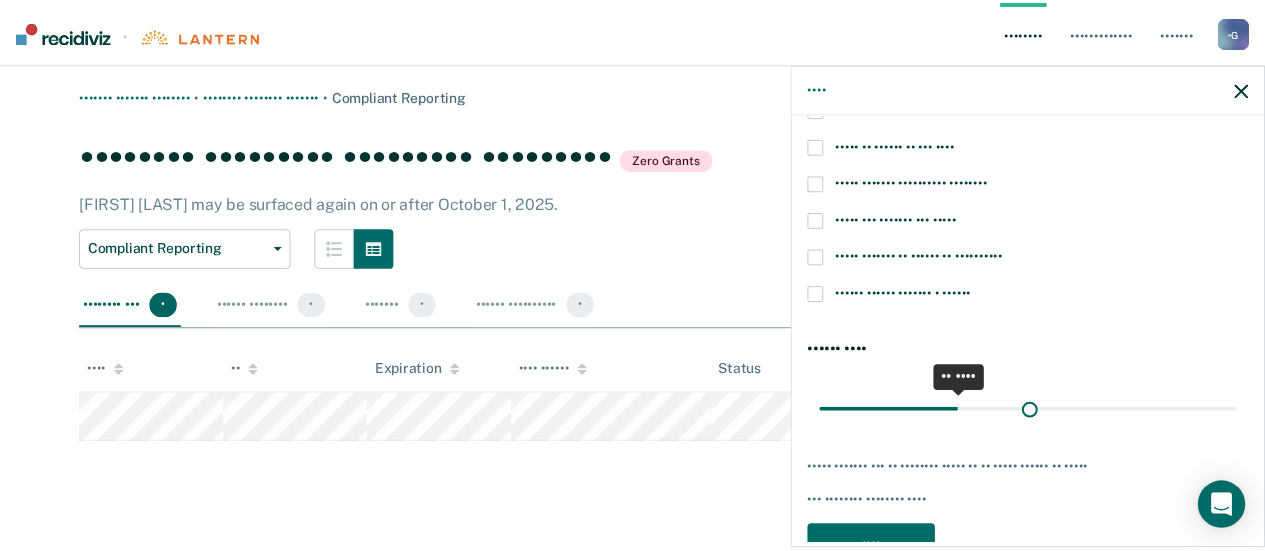 scroll, scrollTop: 292, scrollLeft: 0, axis: vertical 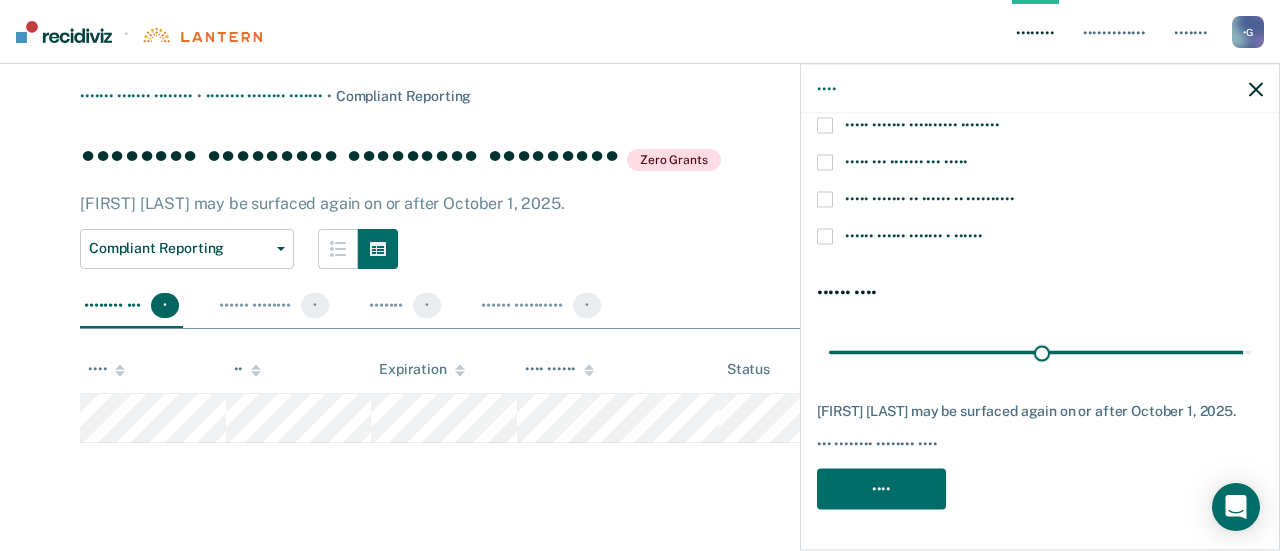 drag, startPoint x: 965, startPoint y: 352, endPoint x: 1225, endPoint y: 376, distance: 261.10535 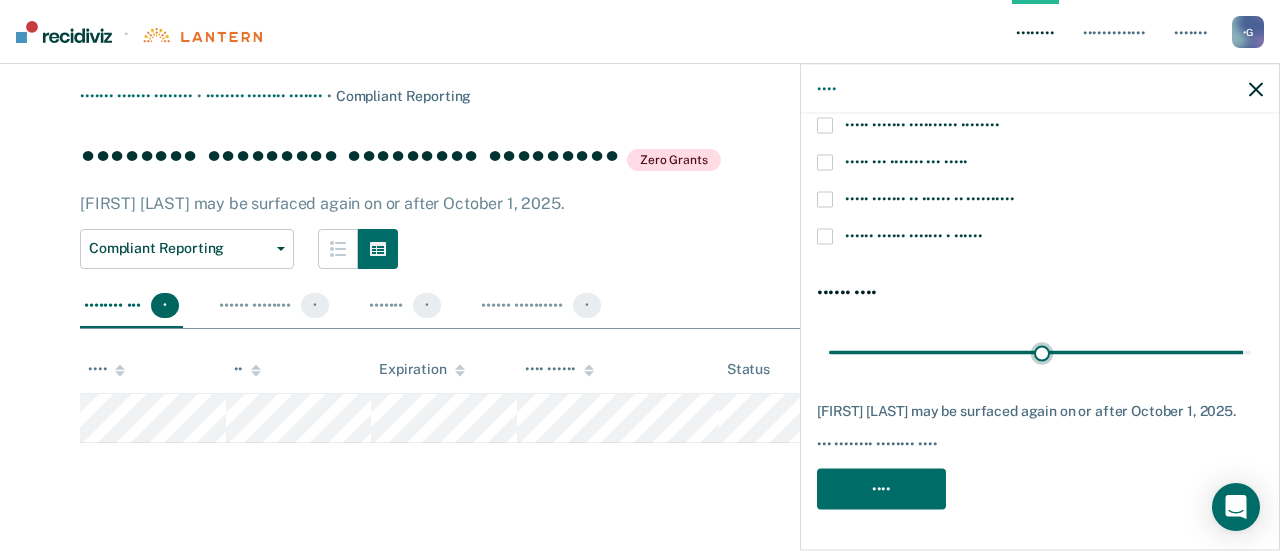 type on "••" 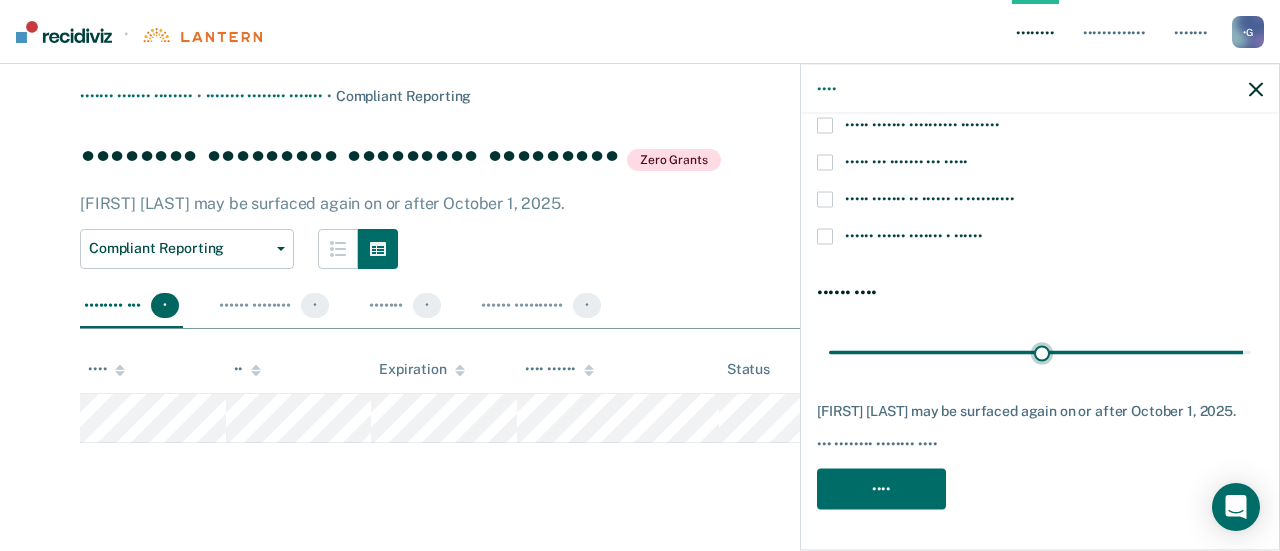click at bounding box center (1040, 352) 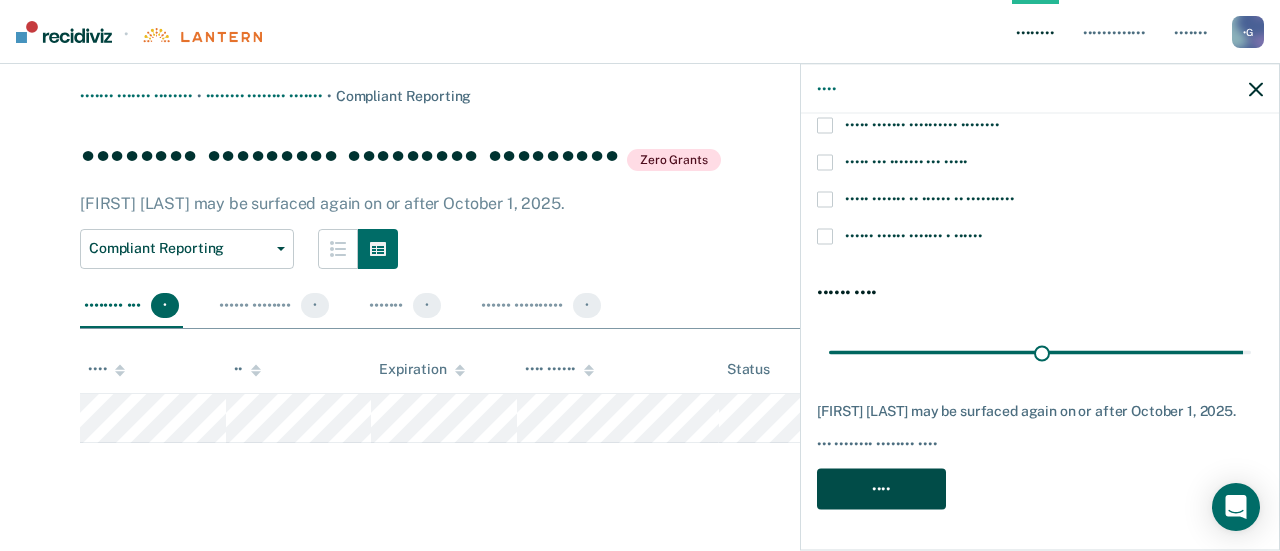click on "••••" at bounding box center (881, 489) 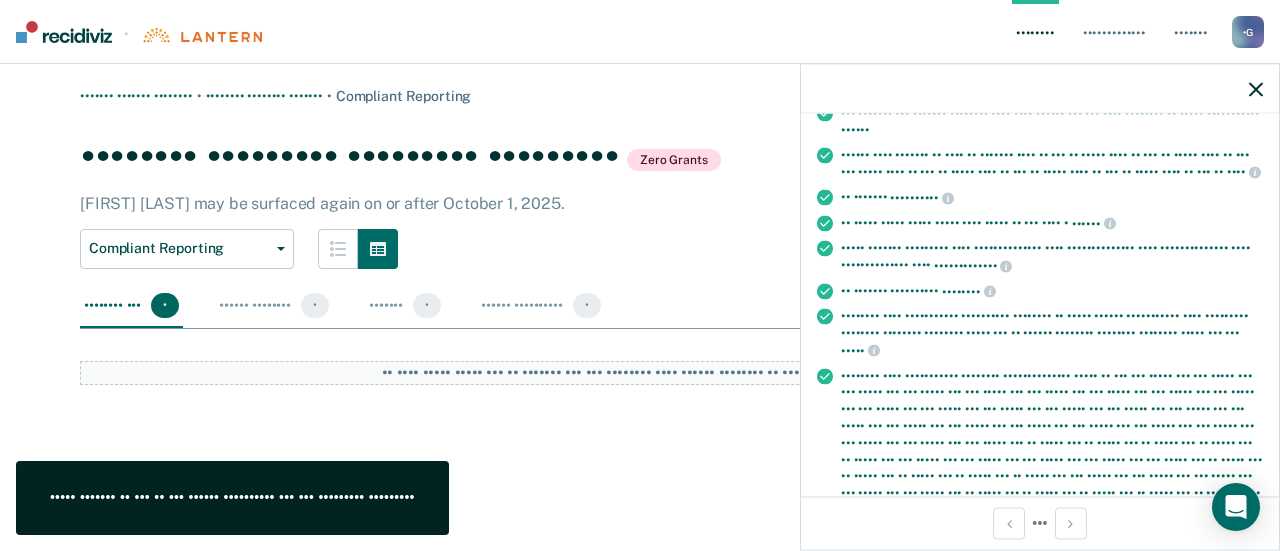 click at bounding box center (1256, 89) 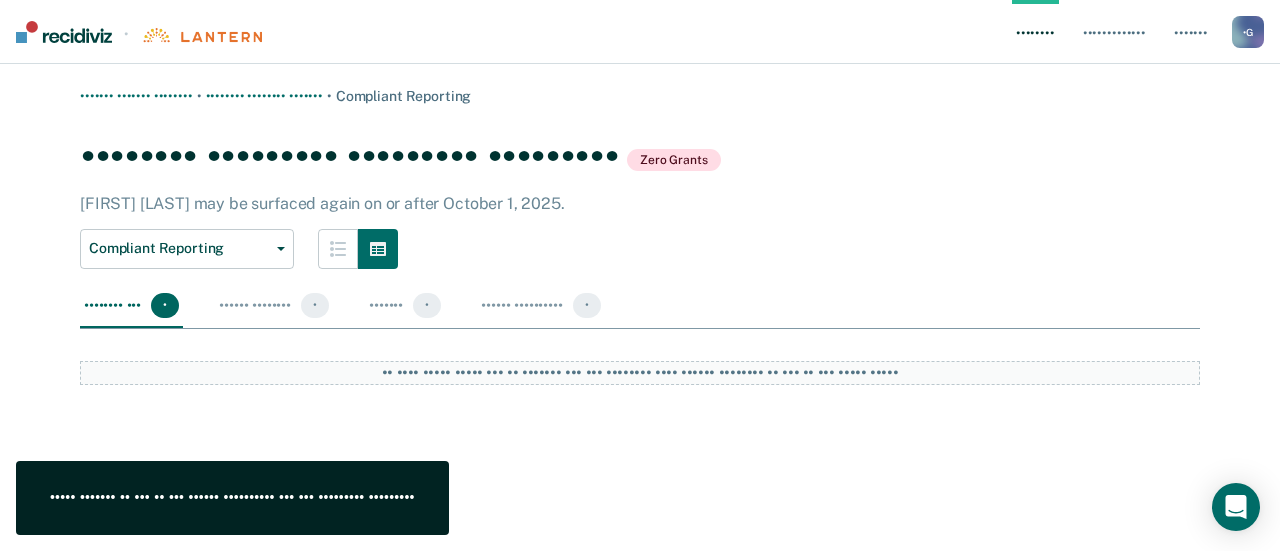 click at bounding box center (64, 32) 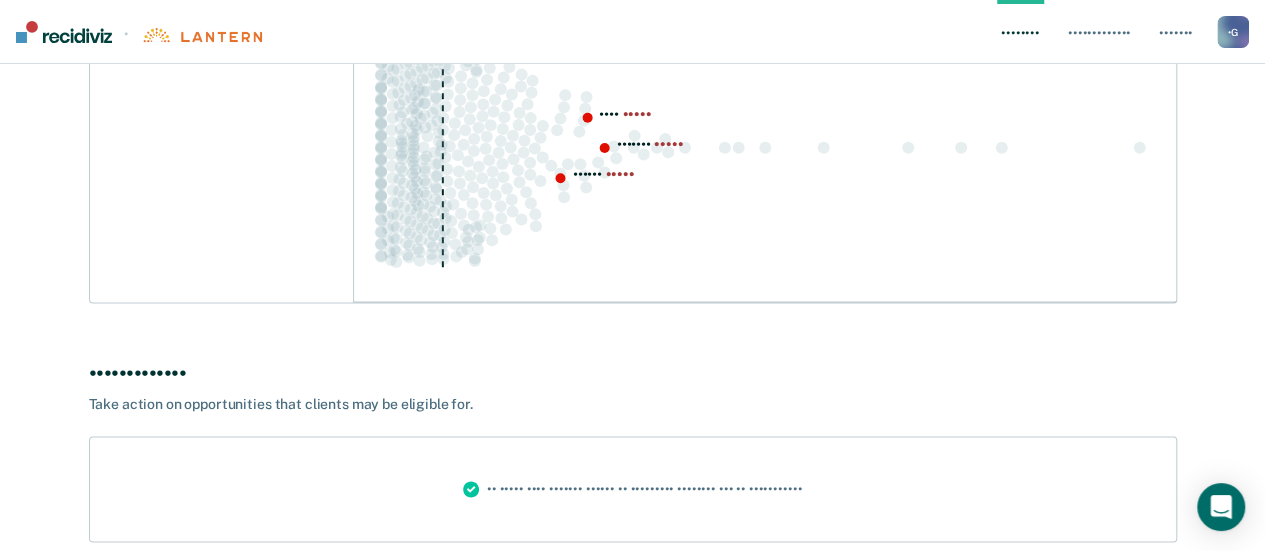 scroll, scrollTop: 1253, scrollLeft: 0, axis: vertical 